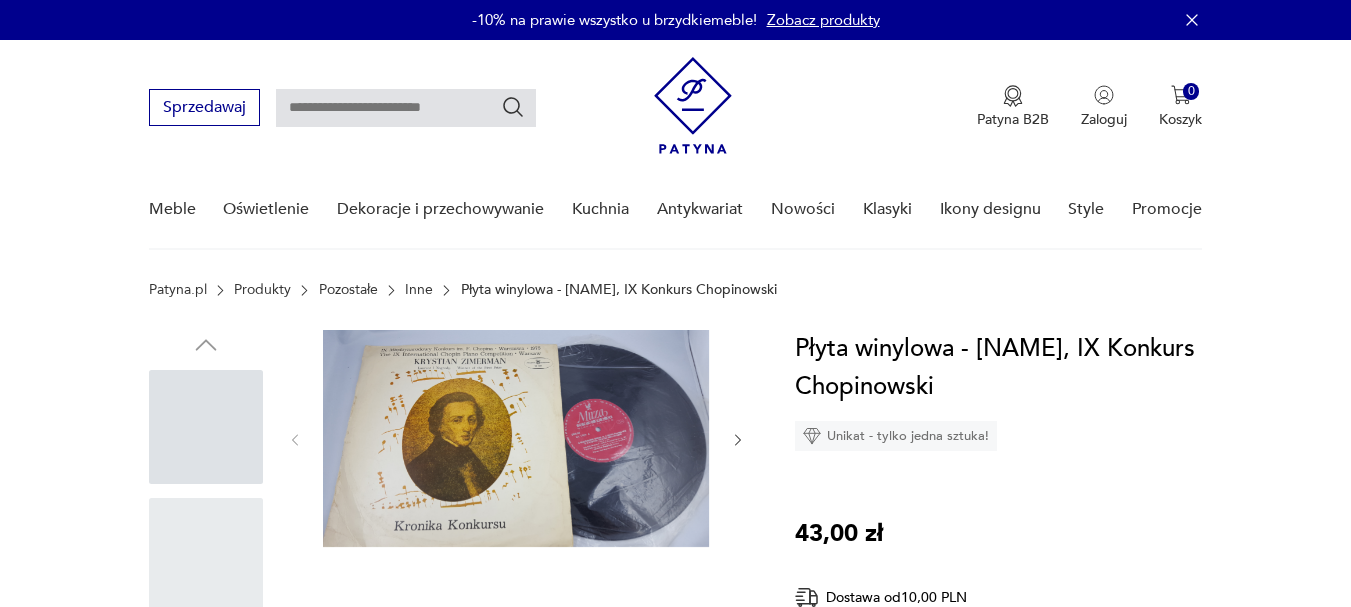 scroll, scrollTop: 160, scrollLeft: 0, axis: vertical 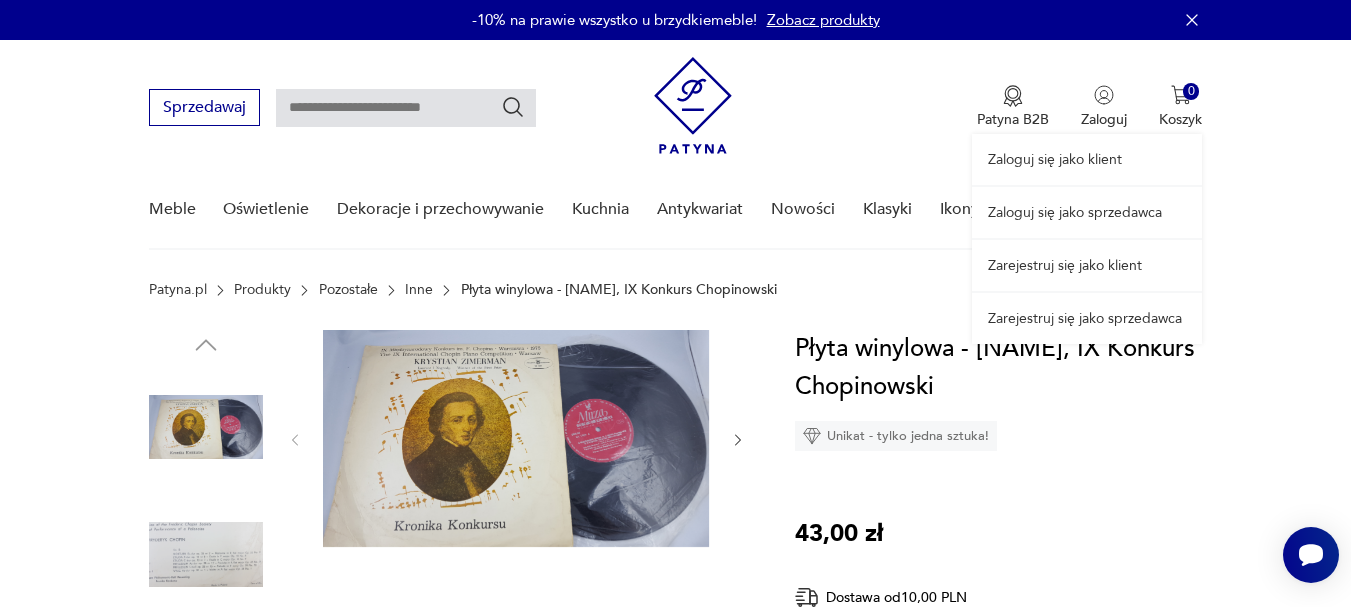 click on "Zarejestruj się jako klient" at bounding box center (1087, 159) 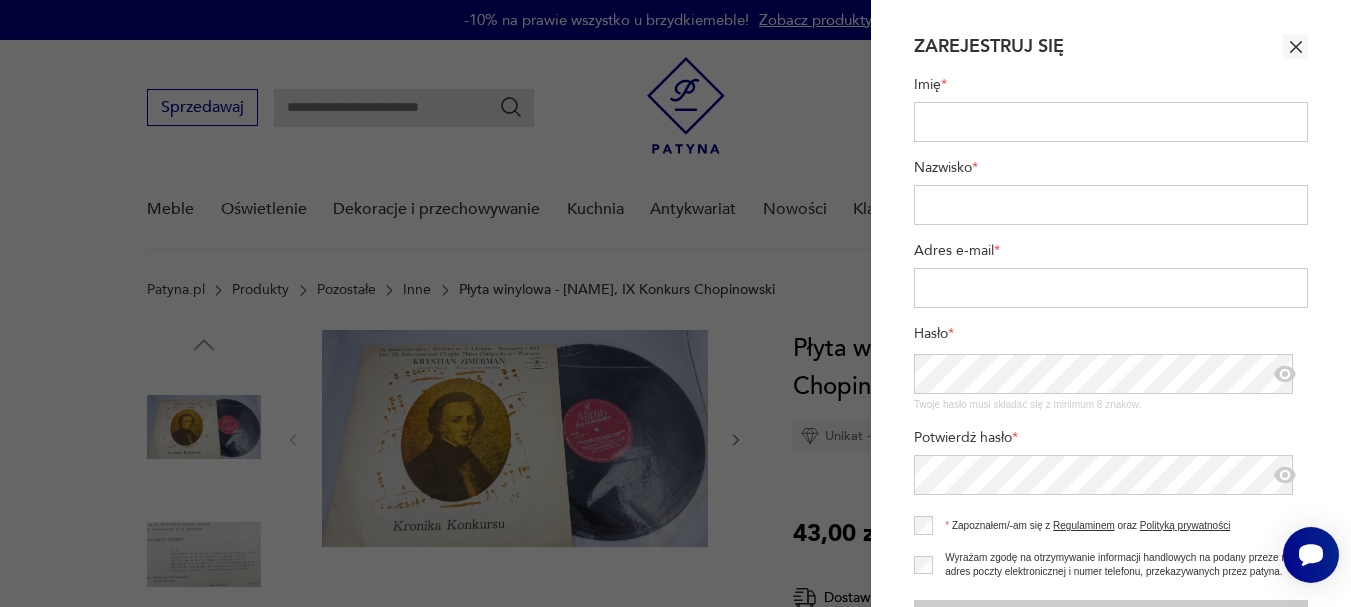 click on "Imię  *" at bounding box center (1111, 122) 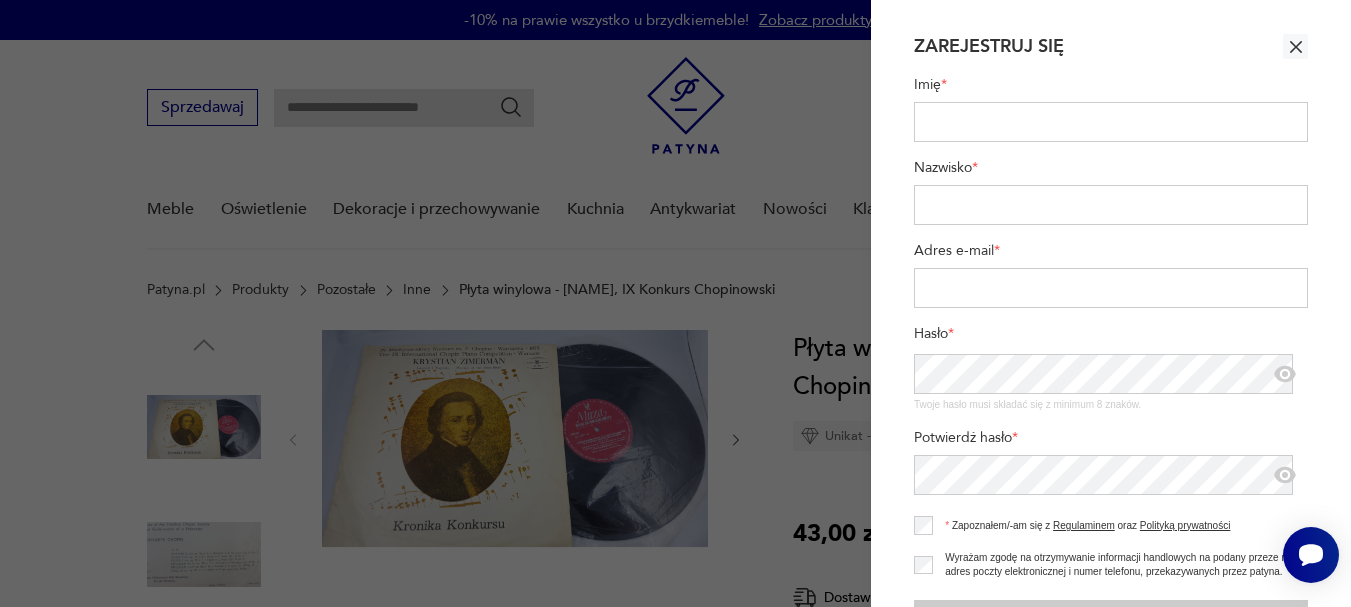 type on "**********" 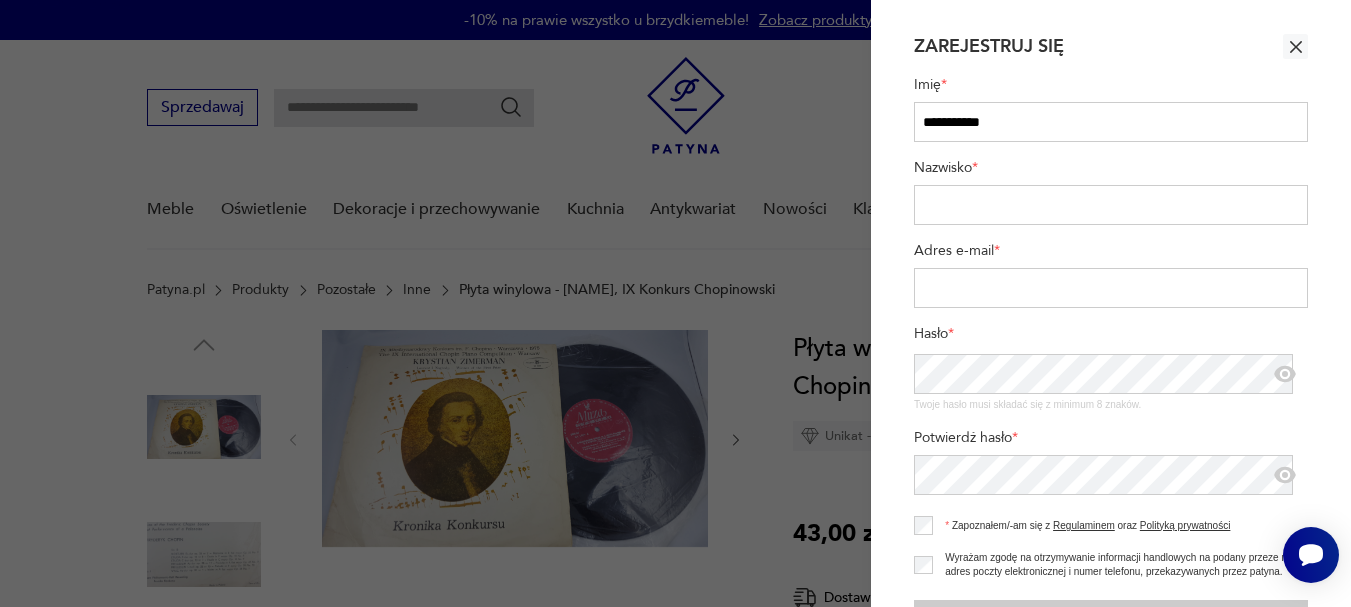type on "****" 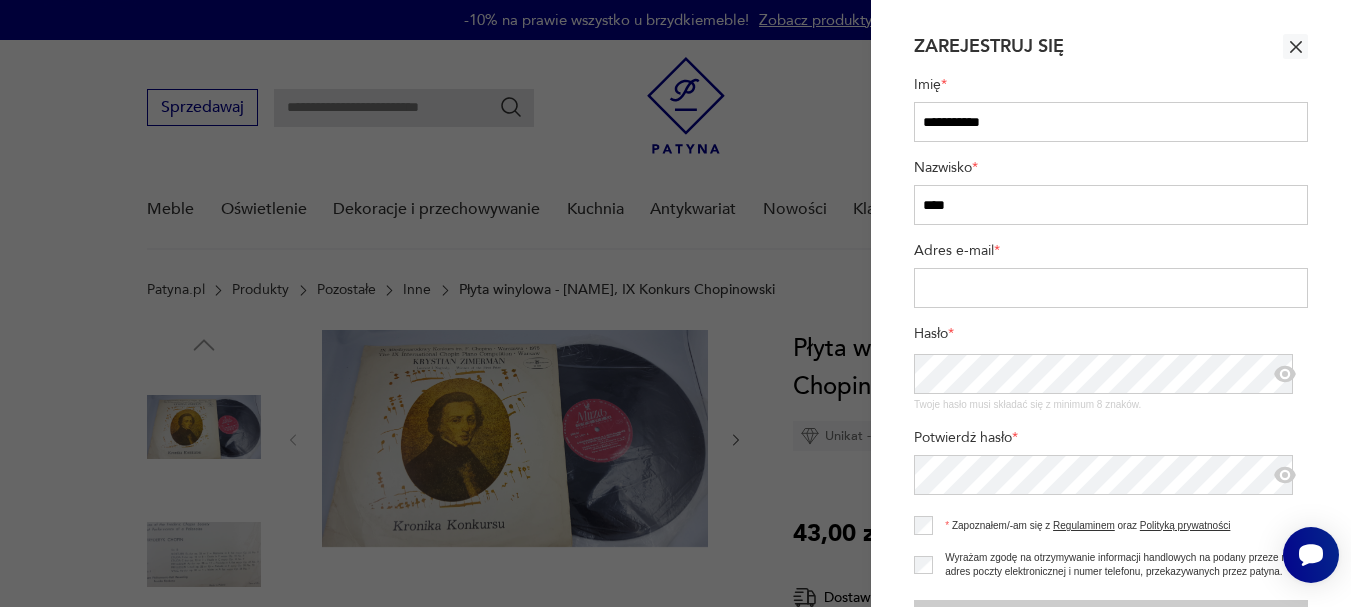 click on "Adres e-mail  *" at bounding box center [1111, 288] 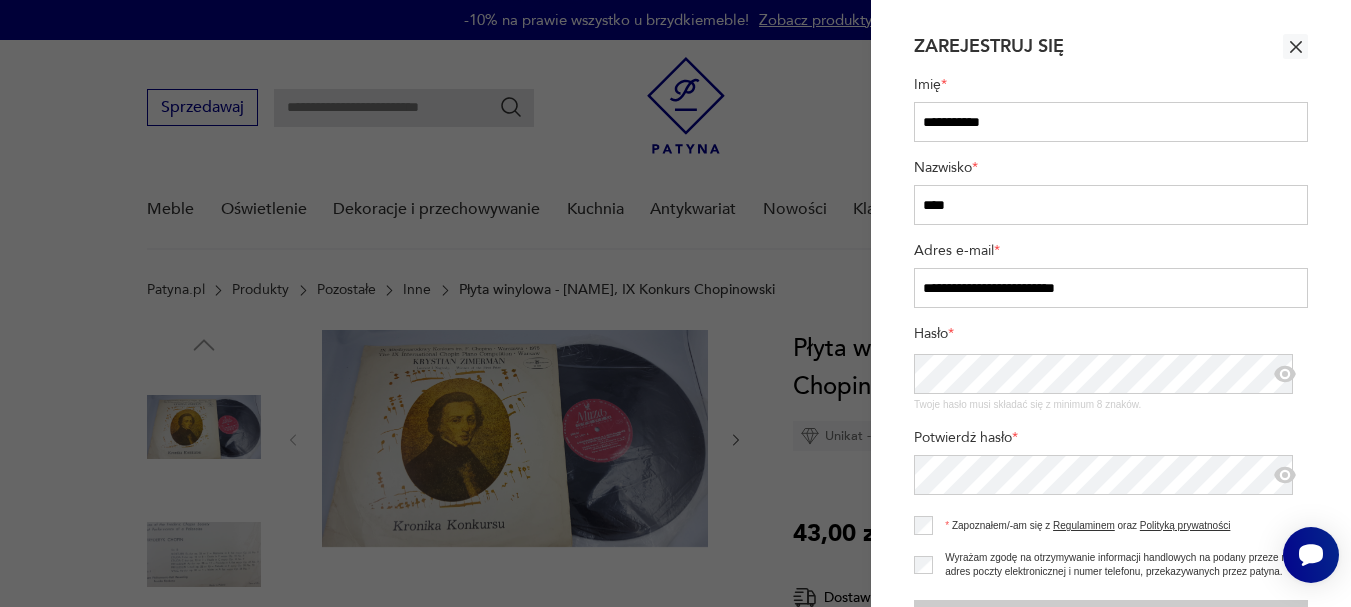 type on "**********" 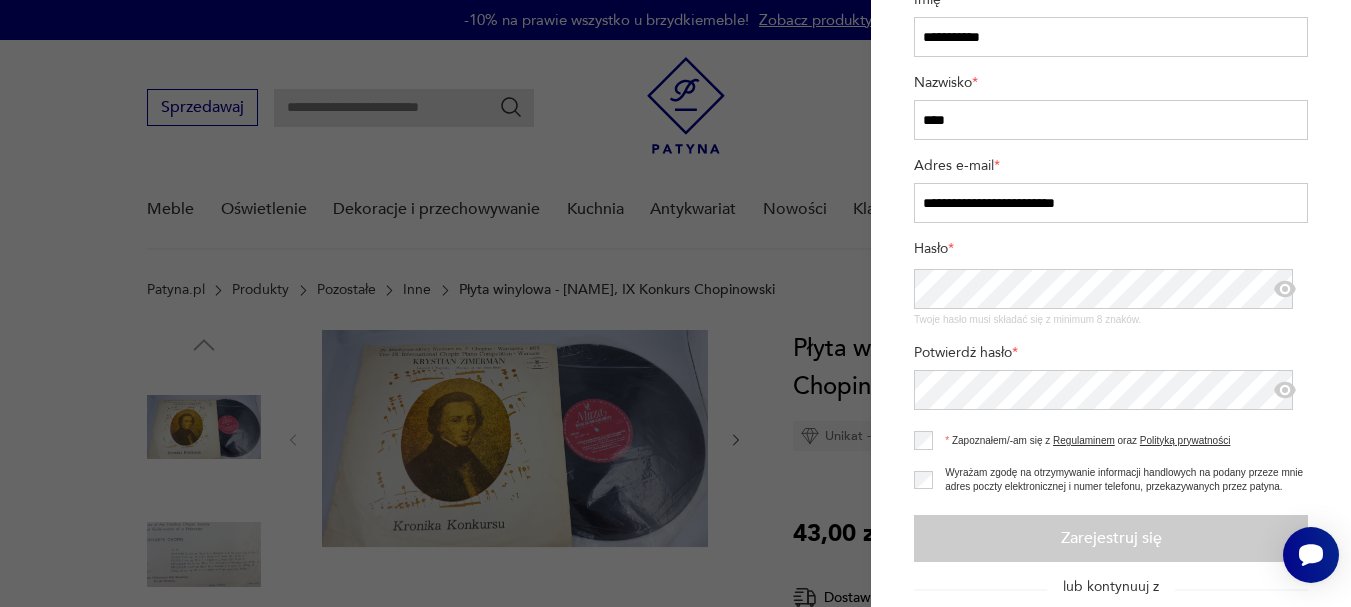 scroll, scrollTop: 86, scrollLeft: 0, axis: vertical 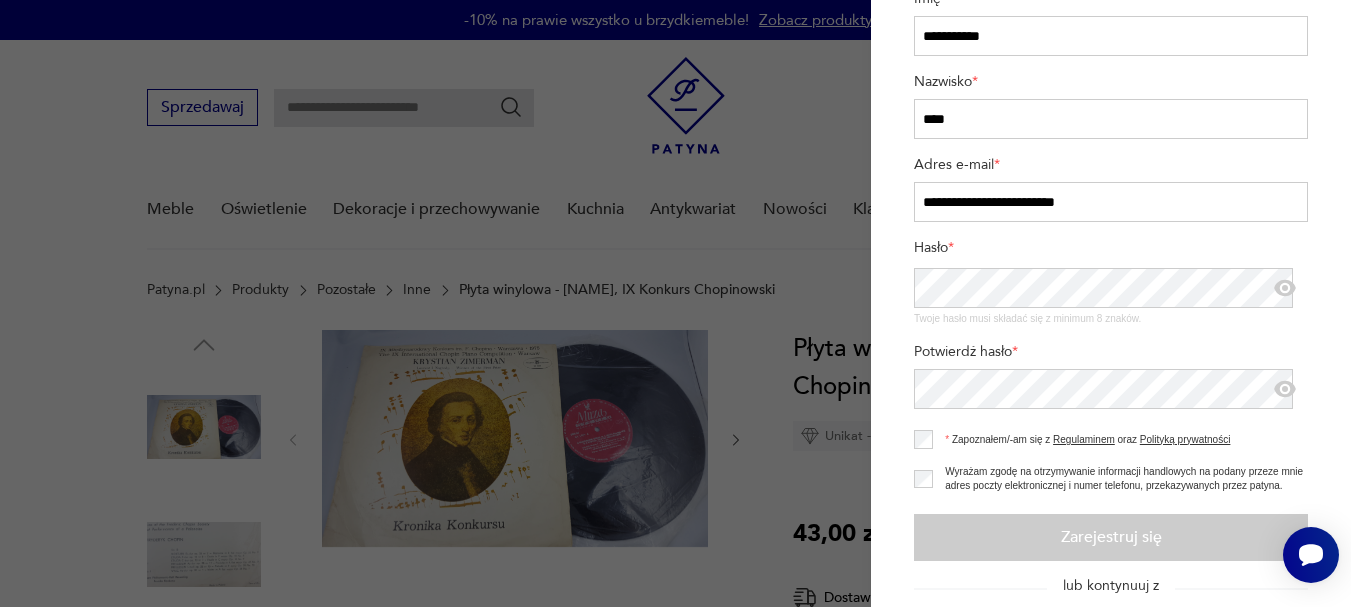 click at bounding box center [1285, 389] 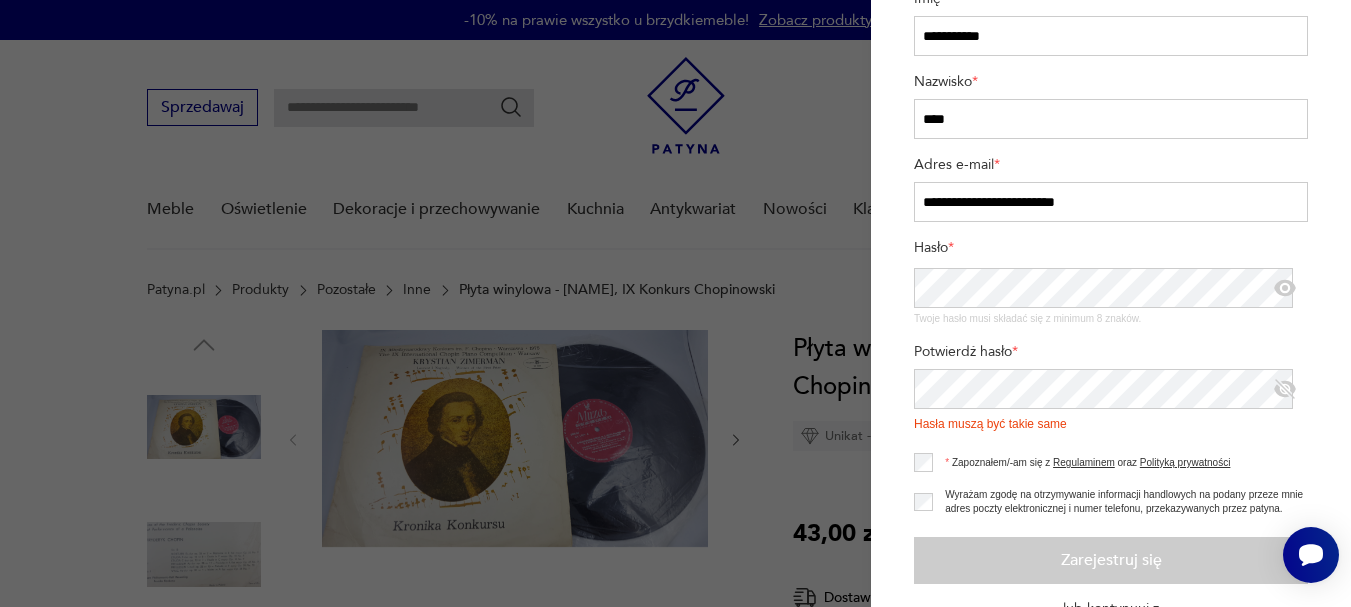click at bounding box center (1285, 288) 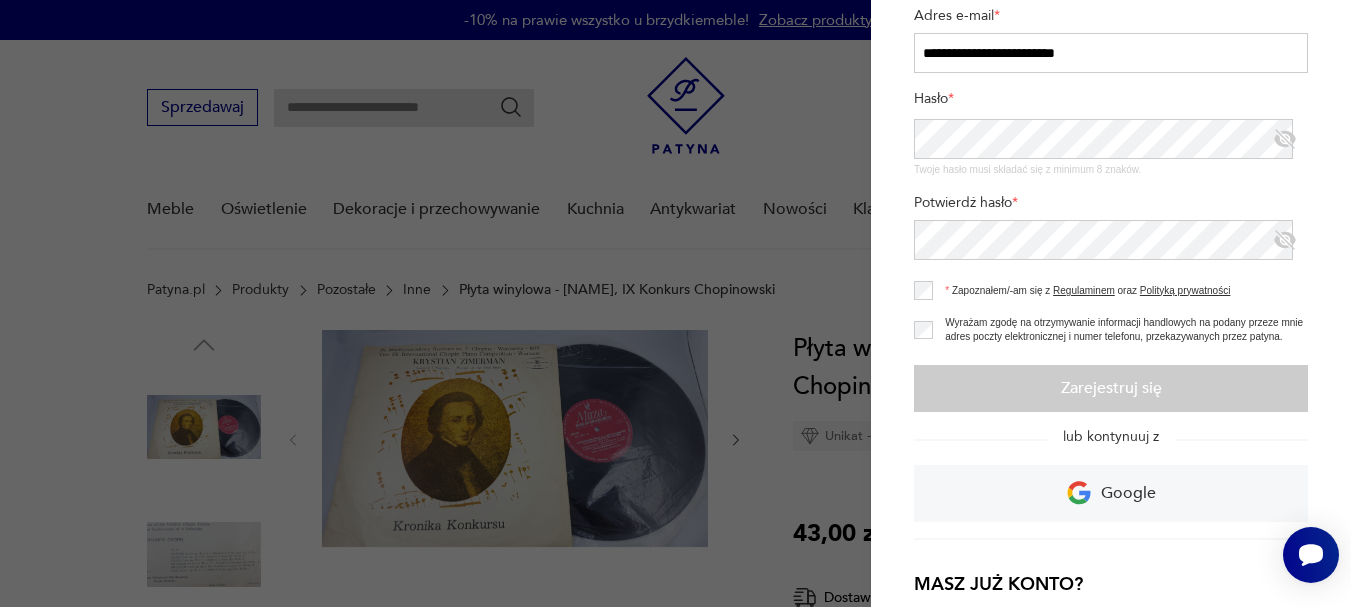 scroll, scrollTop: 236, scrollLeft: 0, axis: vertical 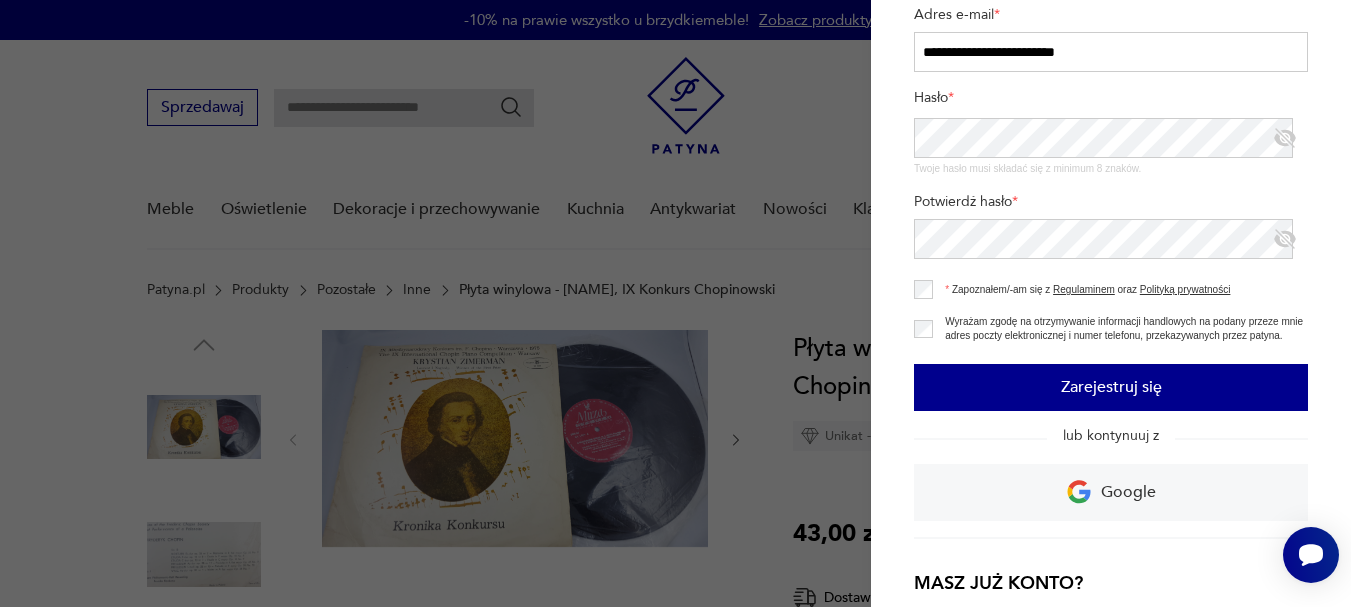 click on "Zarejestruj się" at bounding box center (1111, 387) 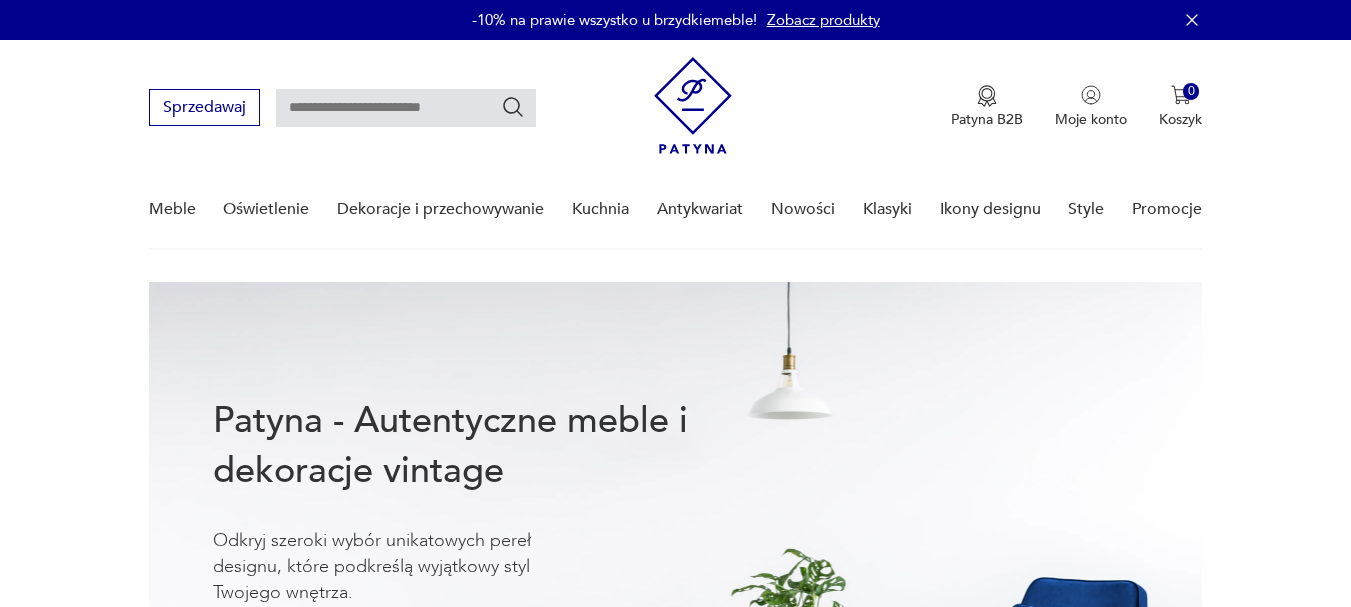 scroll, scrollTop: 0, scrollLeft: 0, axis: both 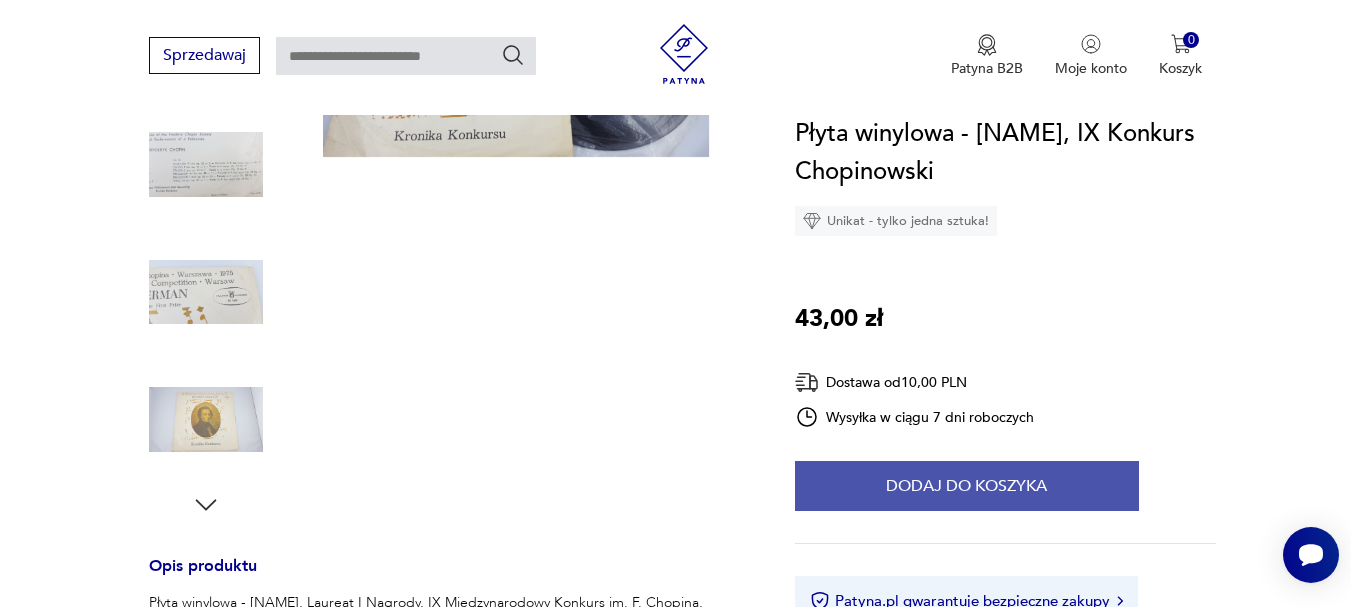 click on "Dodaj do koszyka" at bounding box center (967, 486) 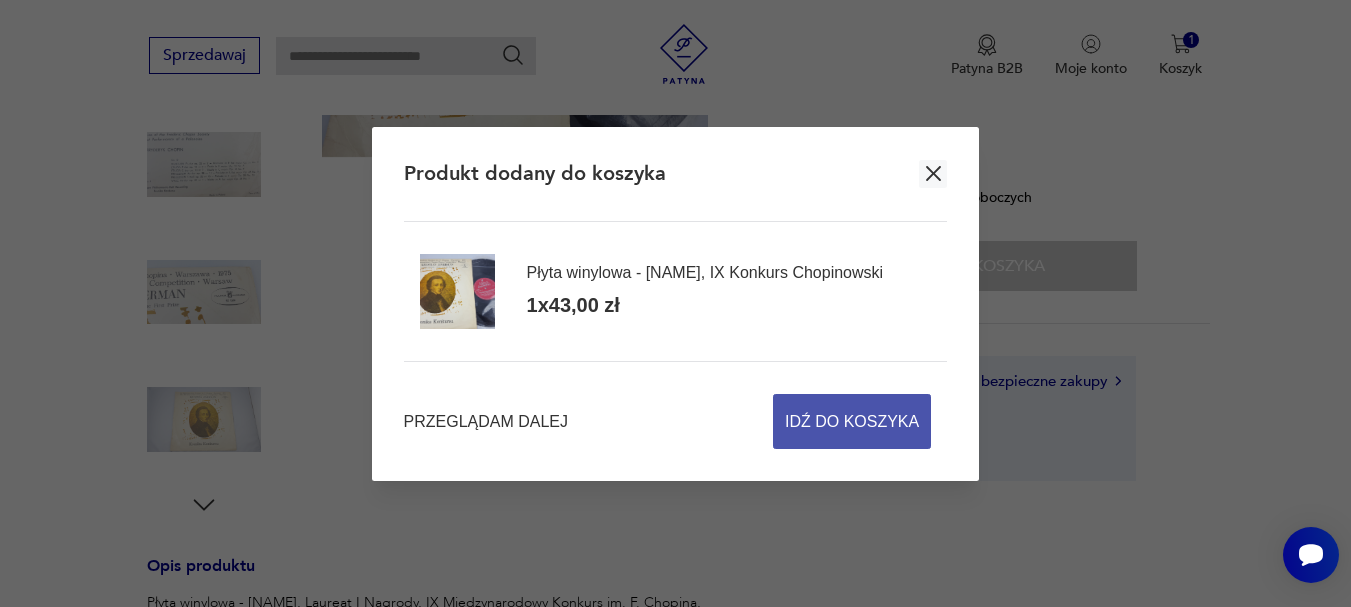 click on "Idź do koszyka" at bounding box center (852, 421) 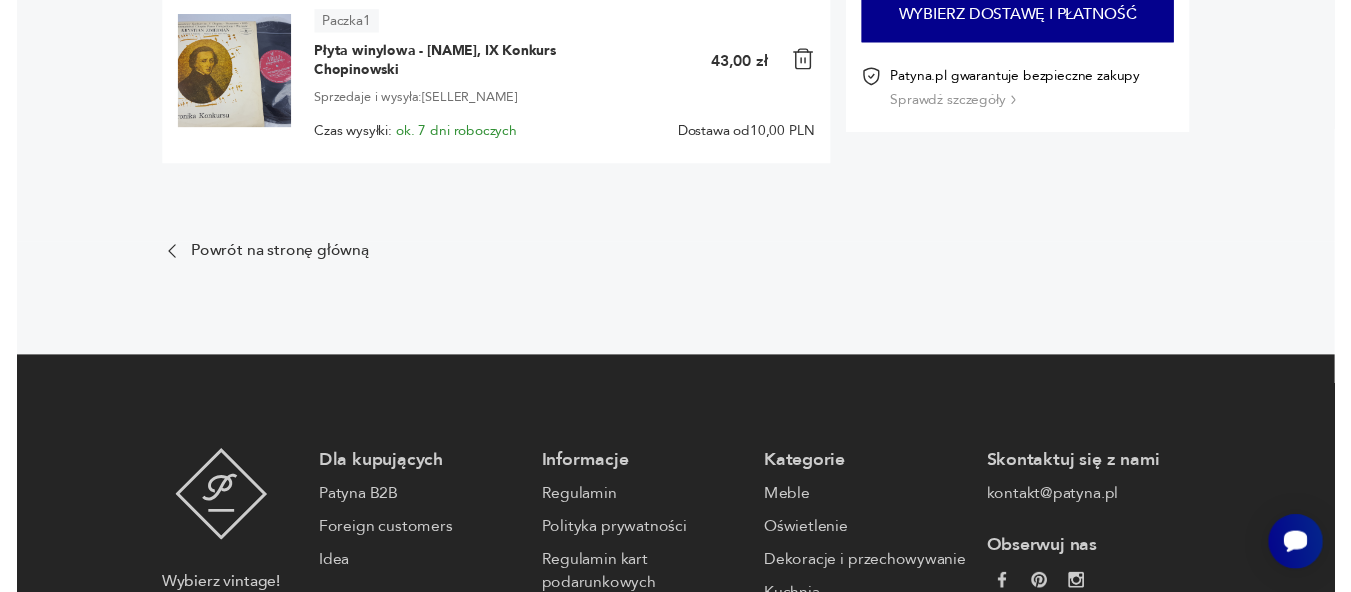 scroll, scrollTop: 0, scrollLeft: 0, axis: both 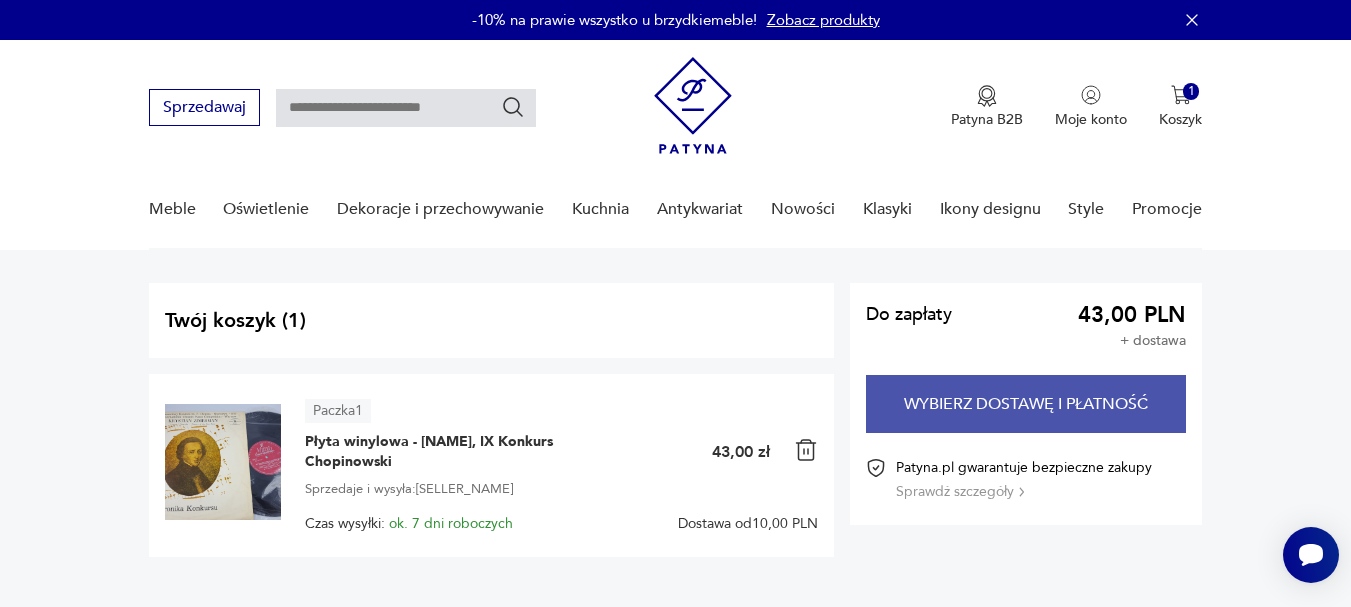 click on "Wybierz dostawę i płatność" at bounding box center (1026, 404) 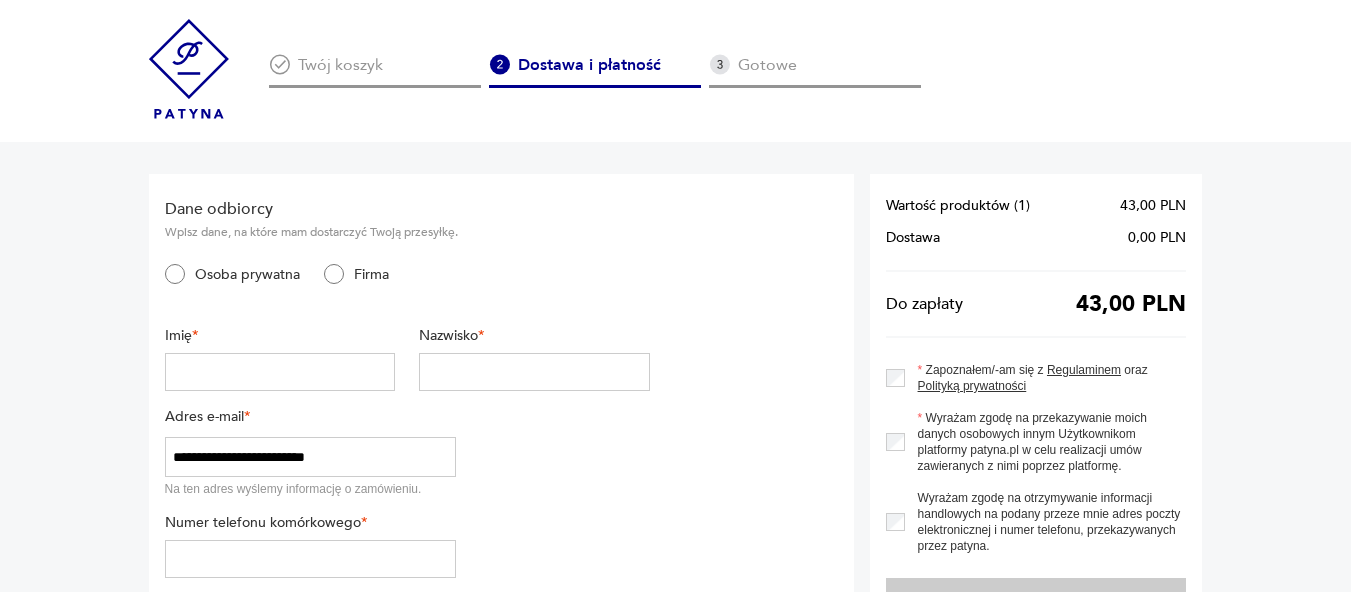 click at bounding box center [280, 372] 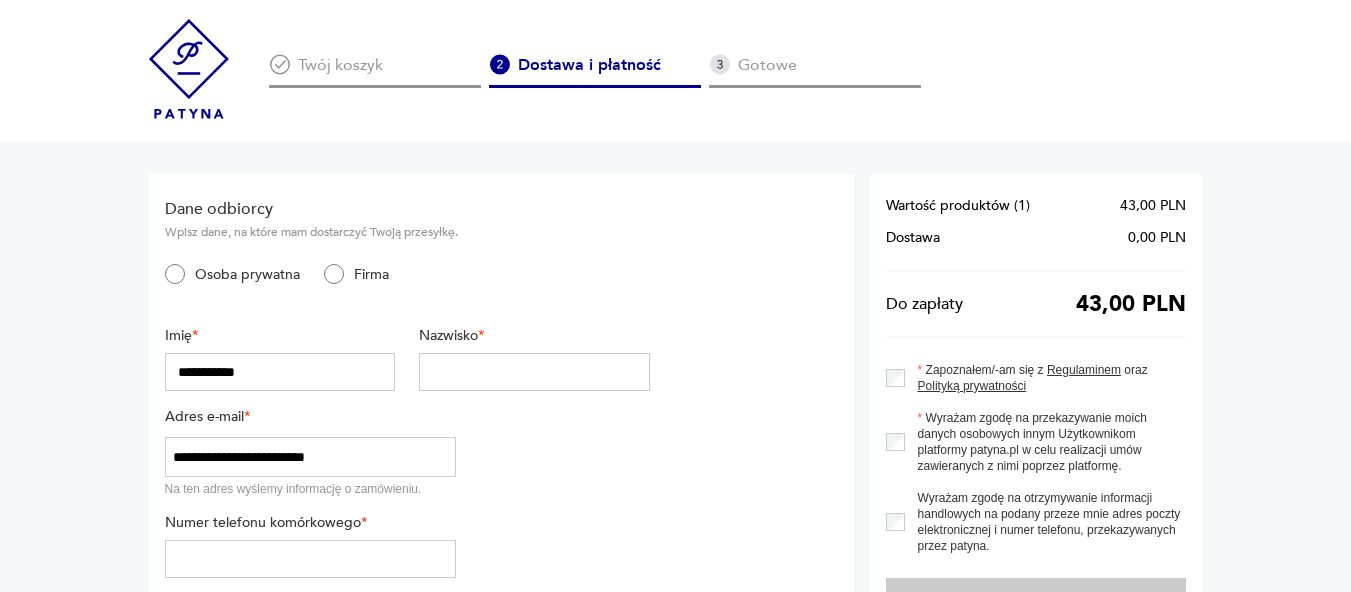 type on "****" 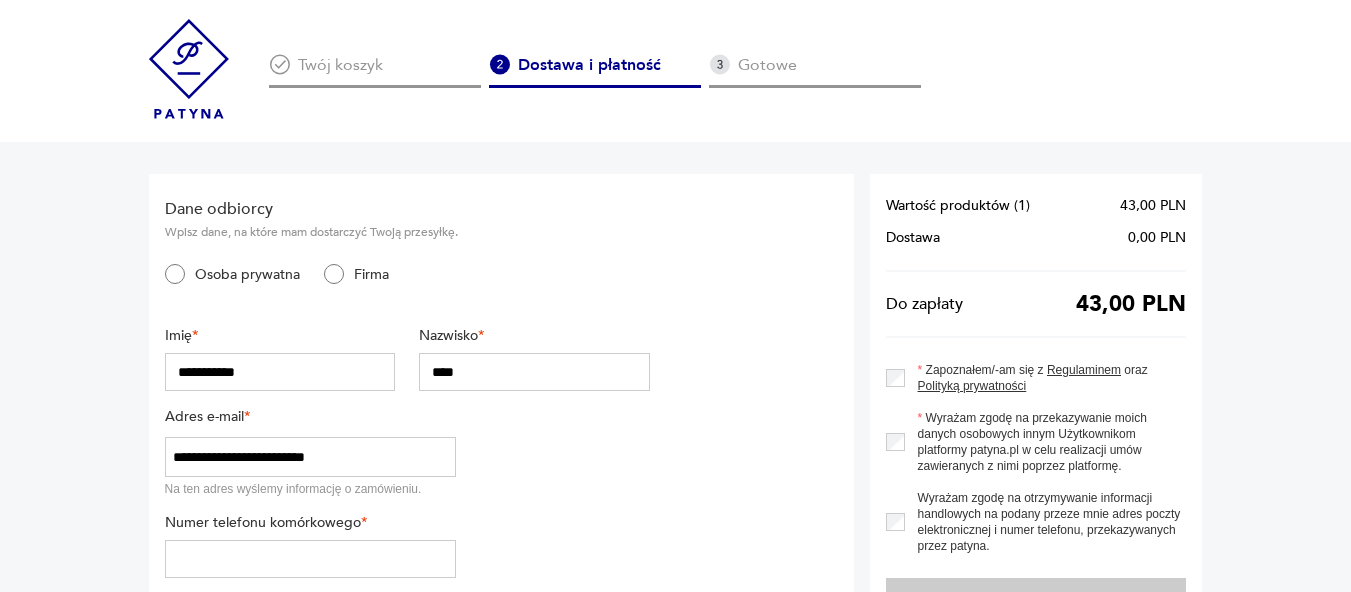 type on "*********" 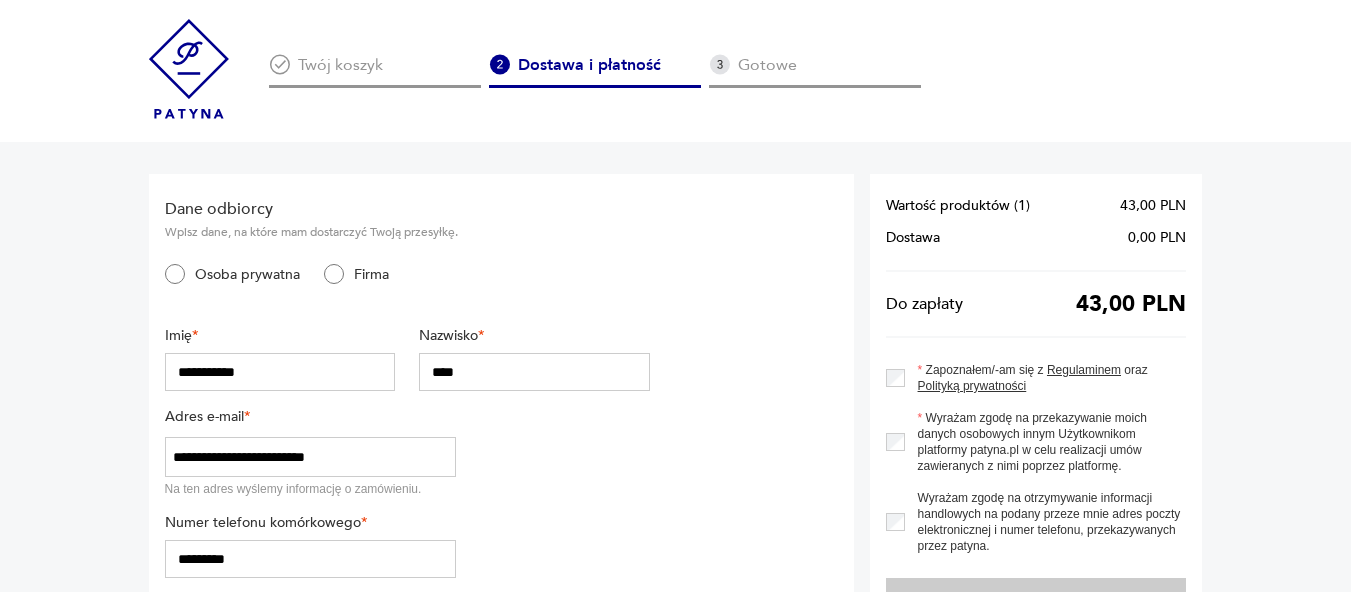 type on "*********" 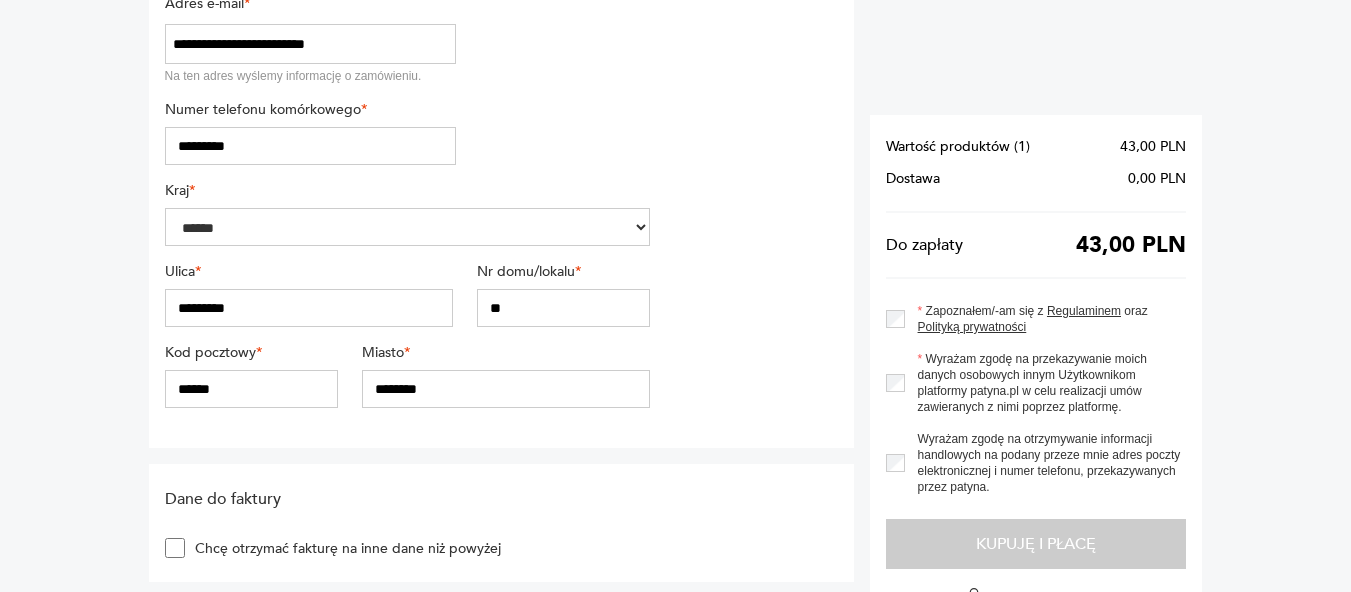 scroll, scrollTop: 414, scrollLeft: 0, axis: vertical 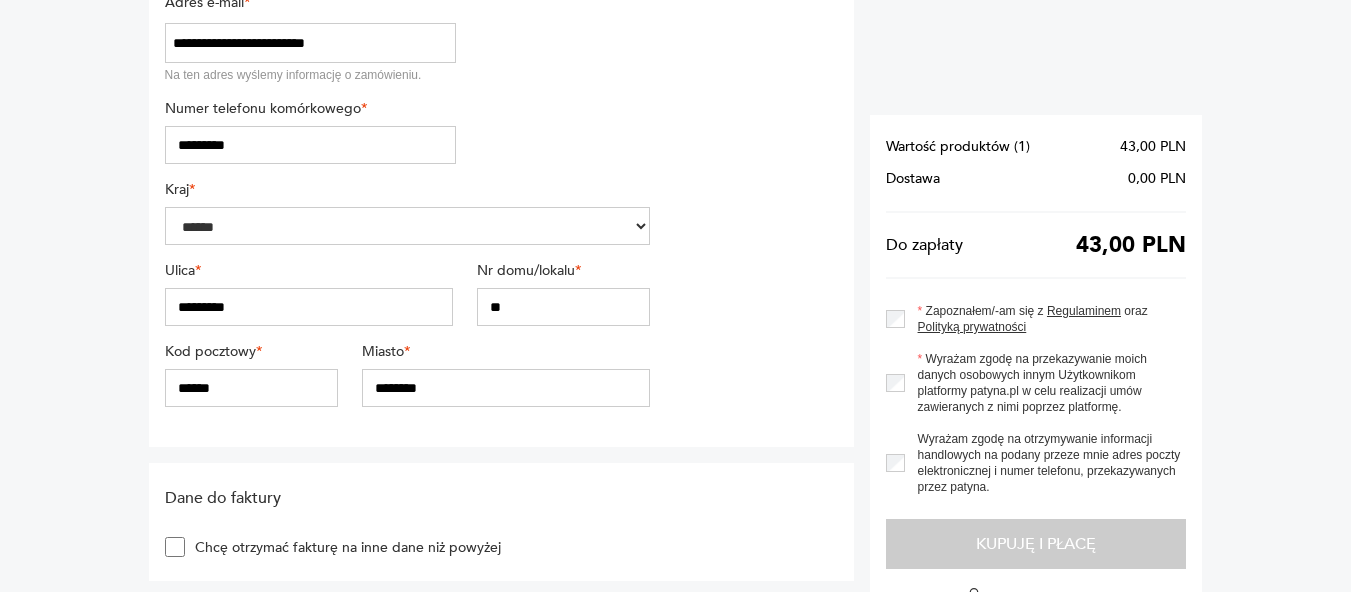 click on "******" at bounding box center [251, 388] 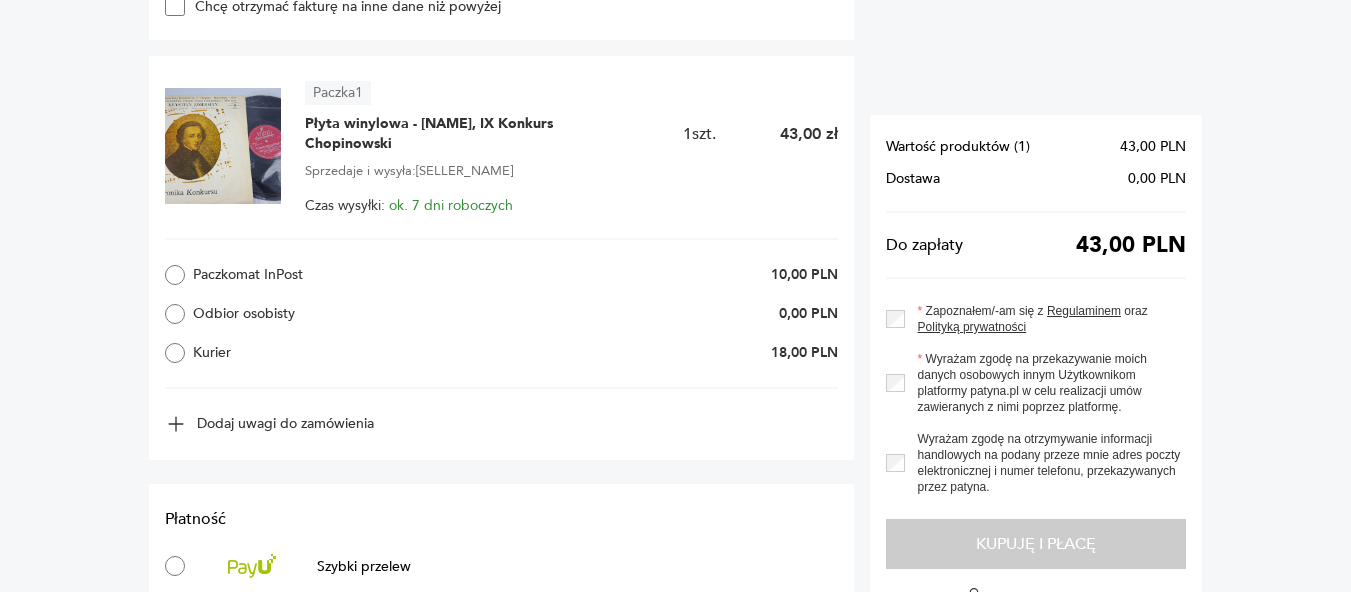 scroll, scrollTop: 956, scrollLeft: 0, axis: vertical 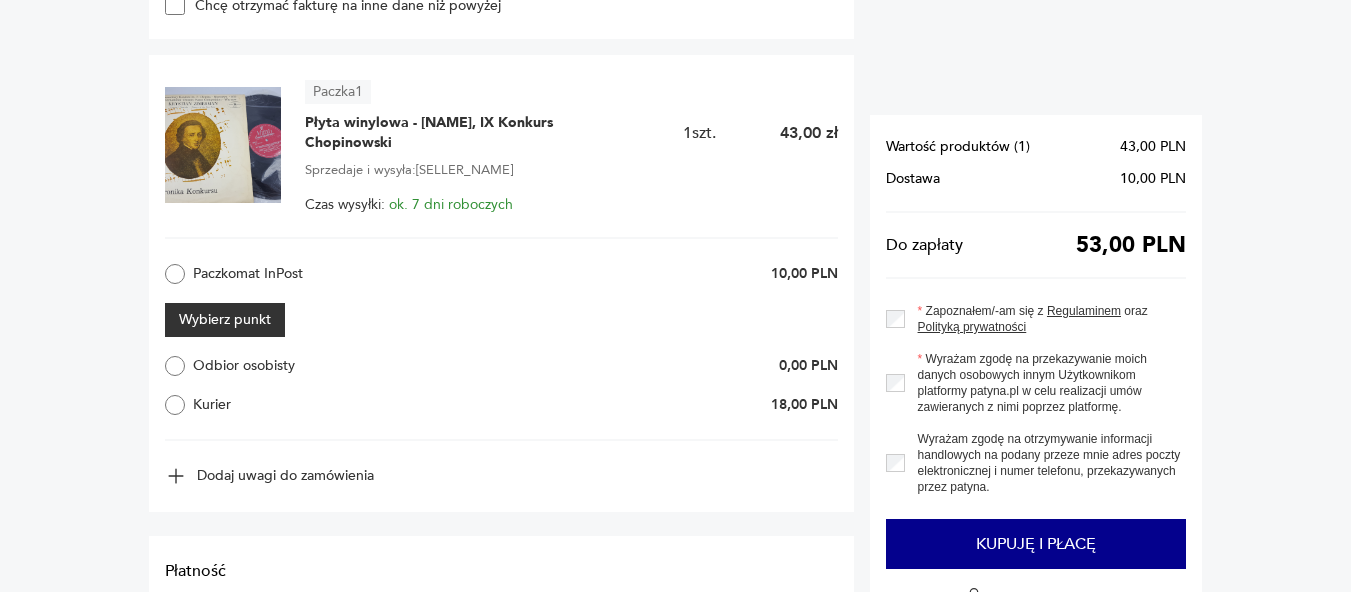 click on "Wybierz punkt" at bounding box center (225, 320) 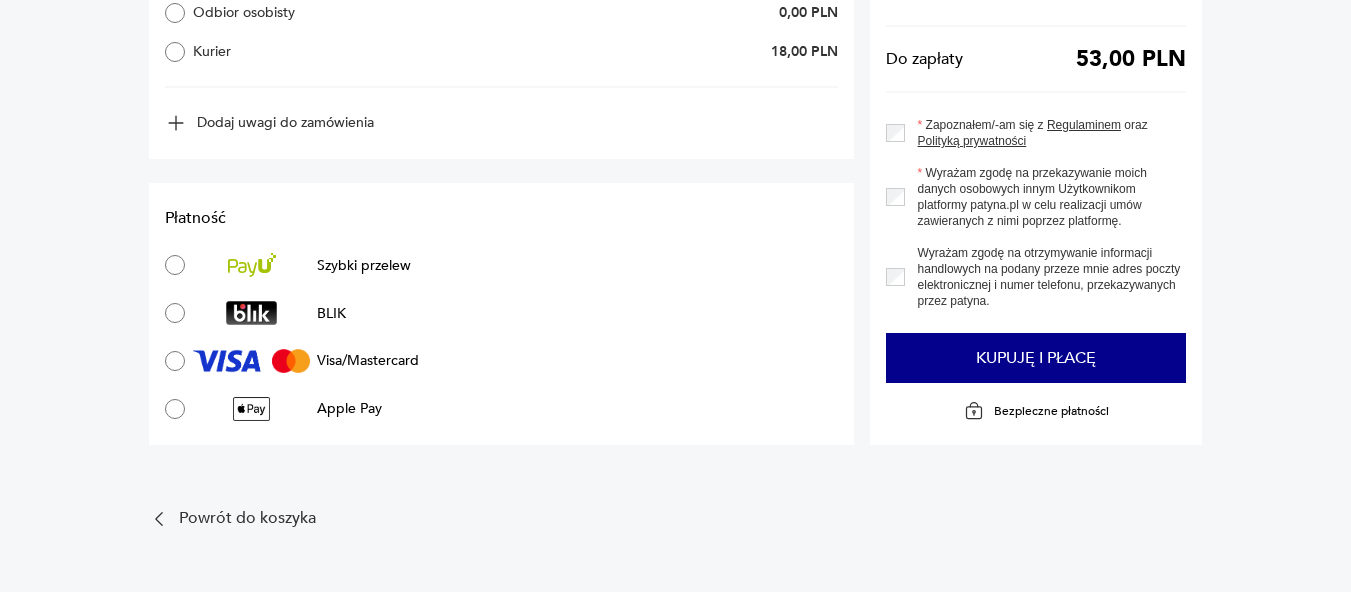 scroll, scrollTop: 1401, scrollLeft: 0, axis: vertical 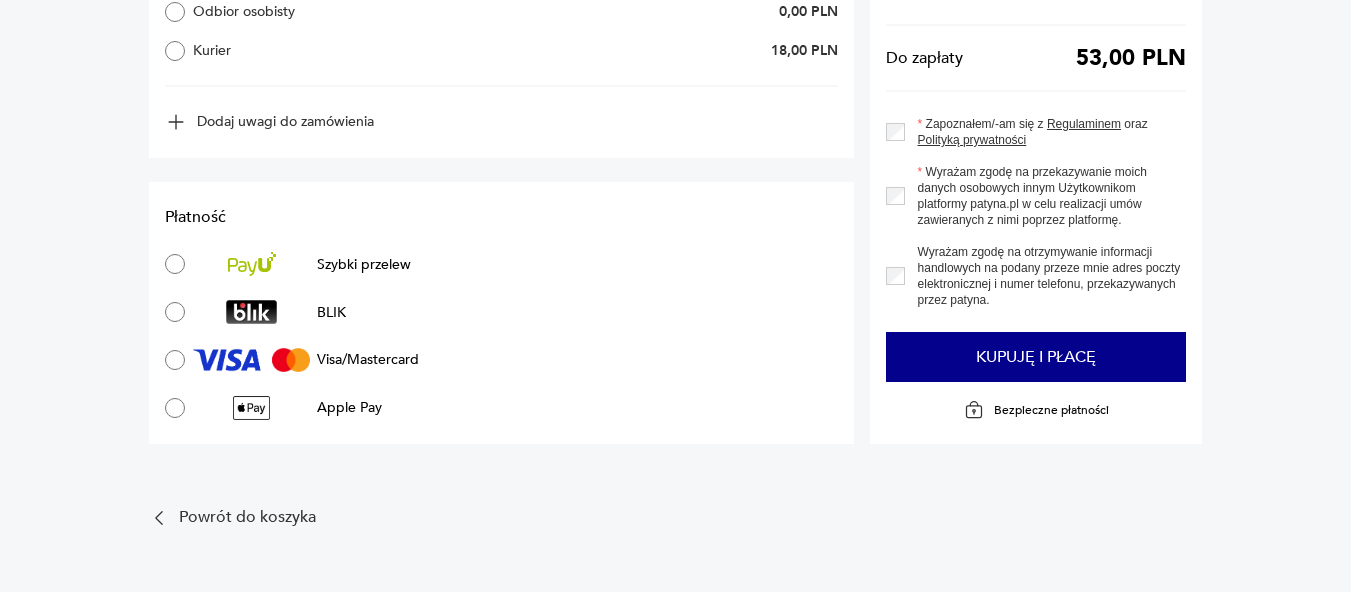 click on "Zapoznałem/-am się z   Regulaminem   oraz   Polityką prywatności" at bounding box center (1036, 132) 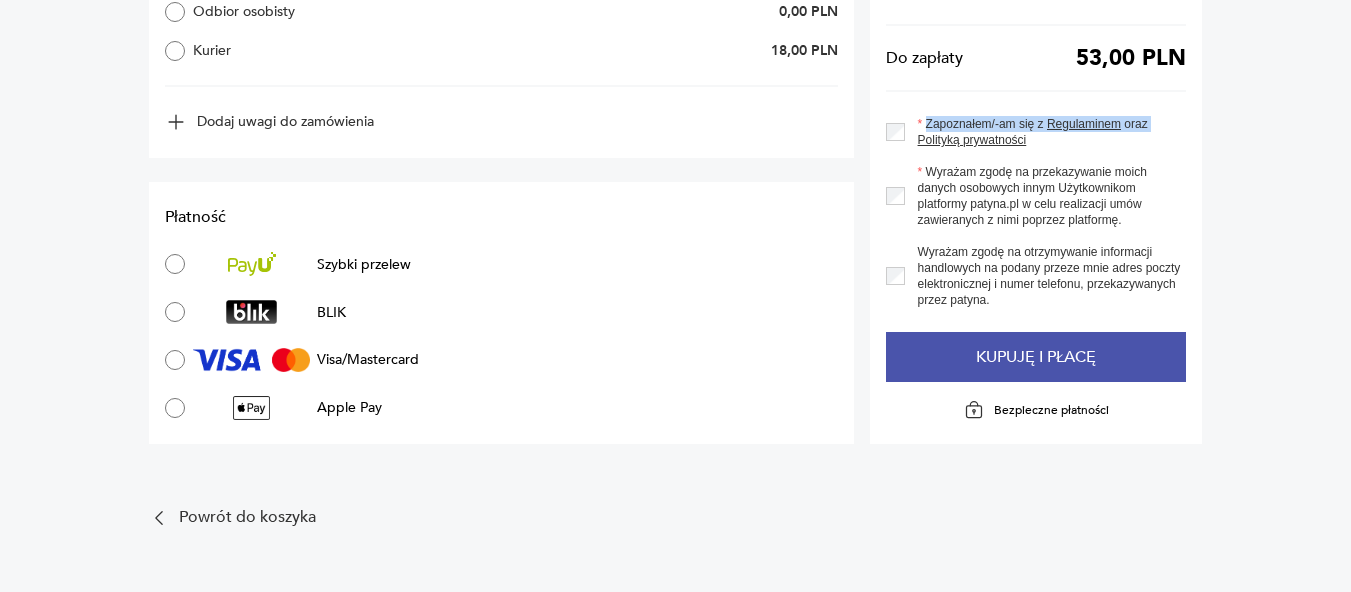 click on "Kupuję i płacę" at bounding box center (1036, 357) 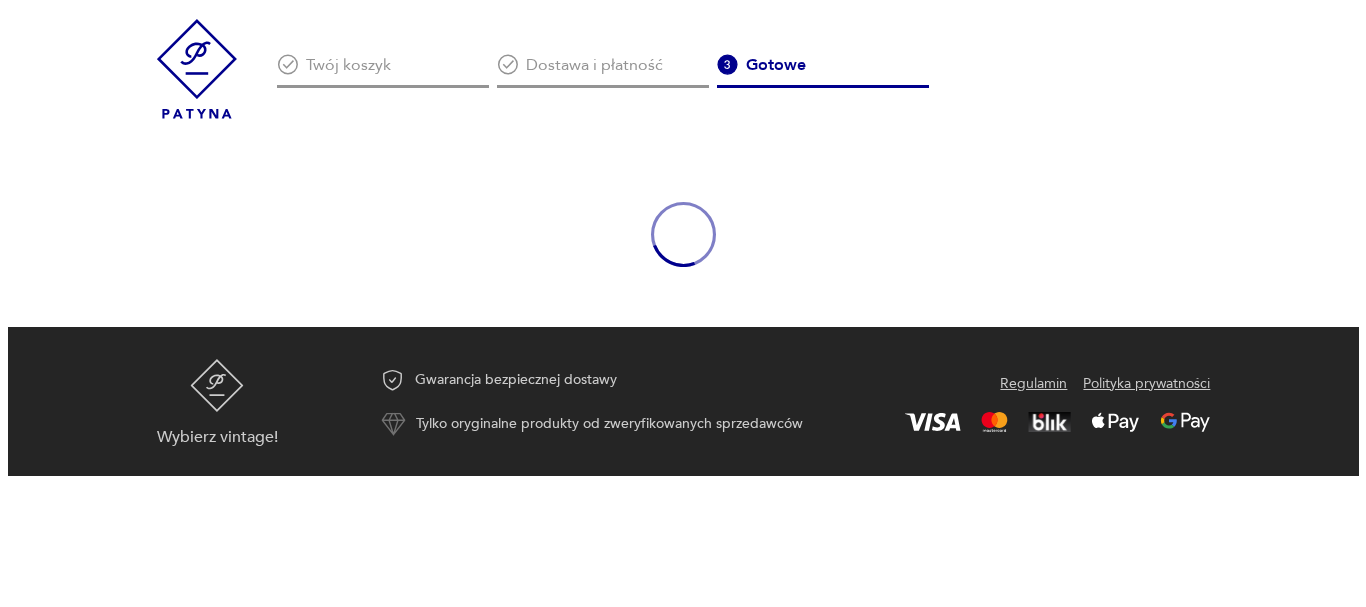 scroll, scrollTop: 0, scrollLeft: 0, axis: both 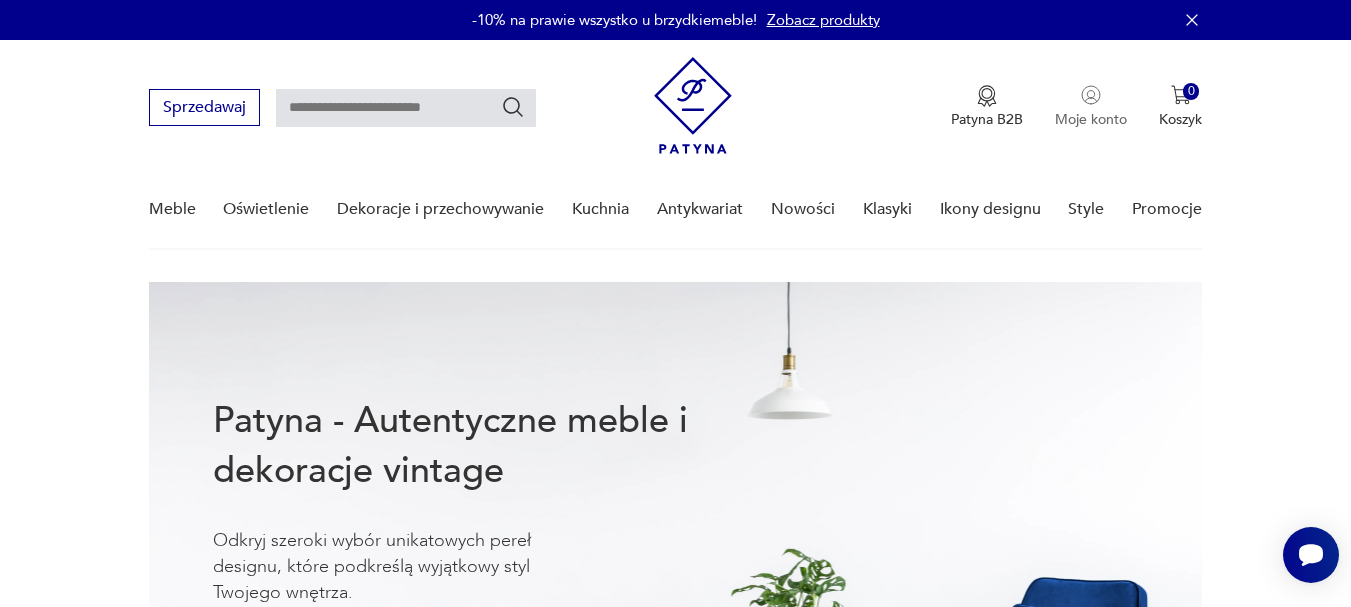 click on "Moje konto" at bounding box center (1091, 107) 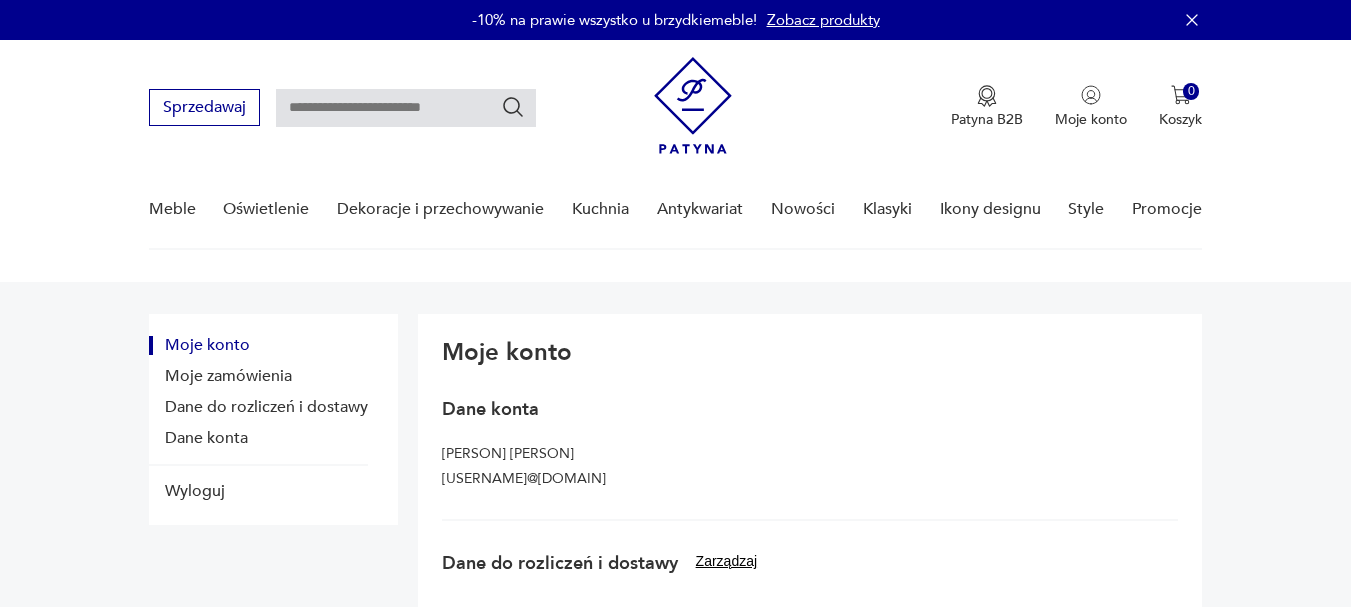 scroll, scrollTop: 0, scrollLeft: 0, axis: both 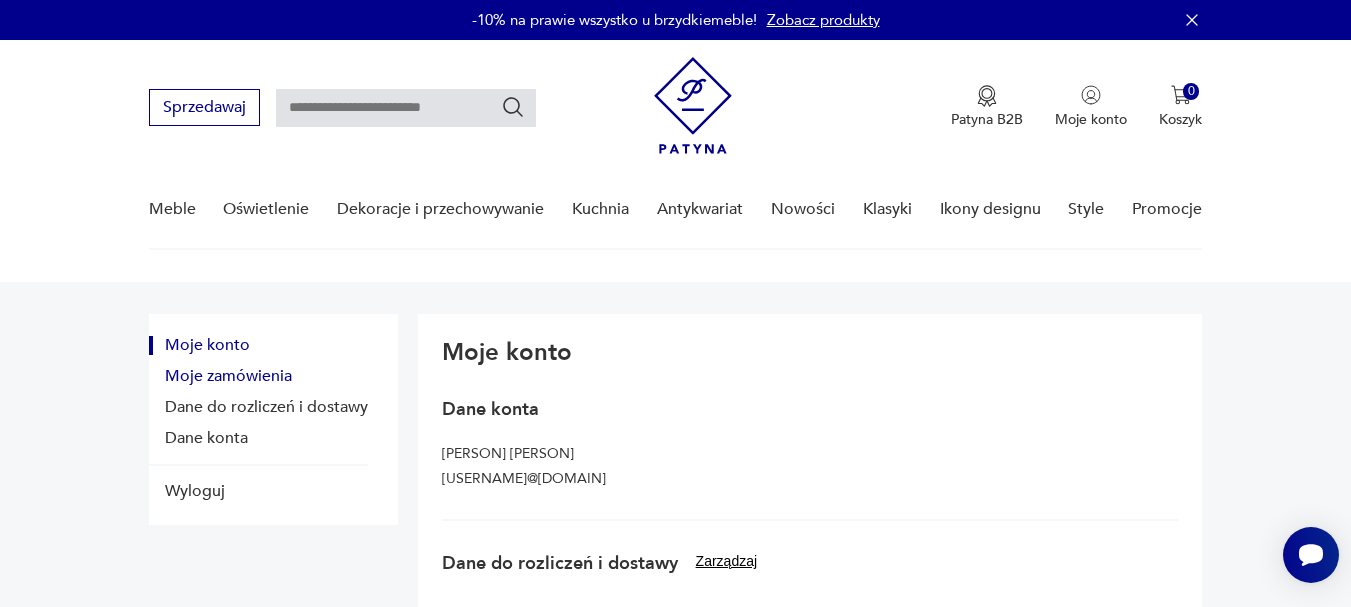 click on "Moje zamówienia" at bounding box center (258, 376) 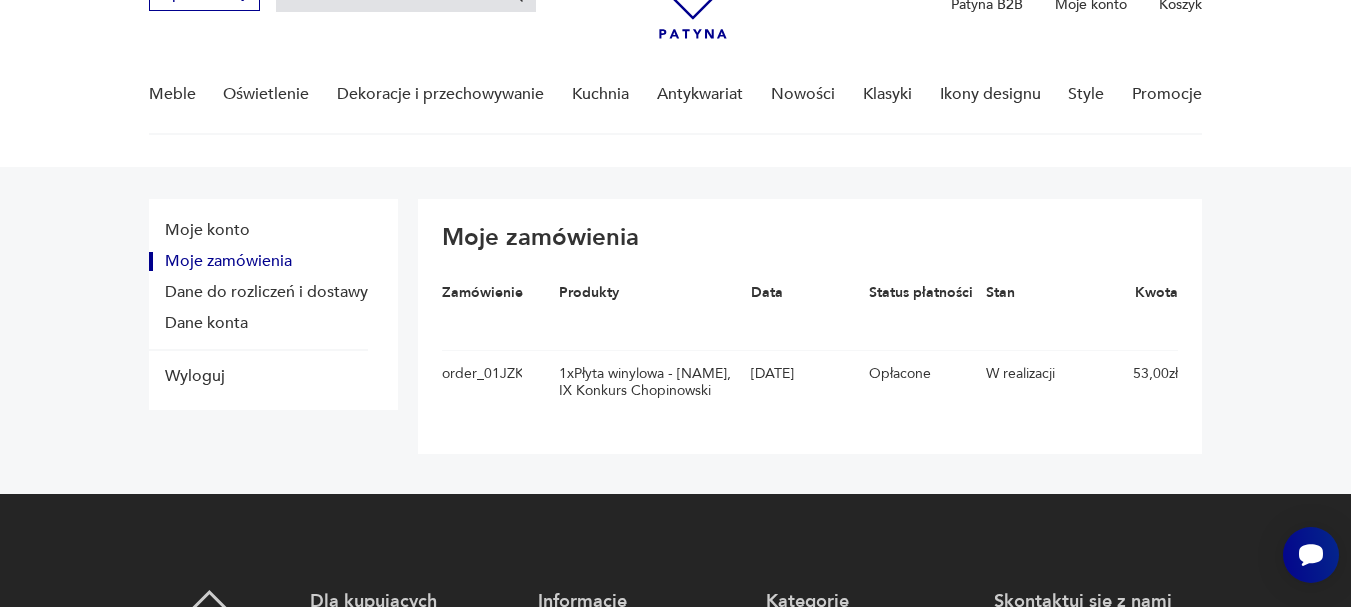 scroll, scrollTop: 116, scrollLeft: 0, axis: vertical 